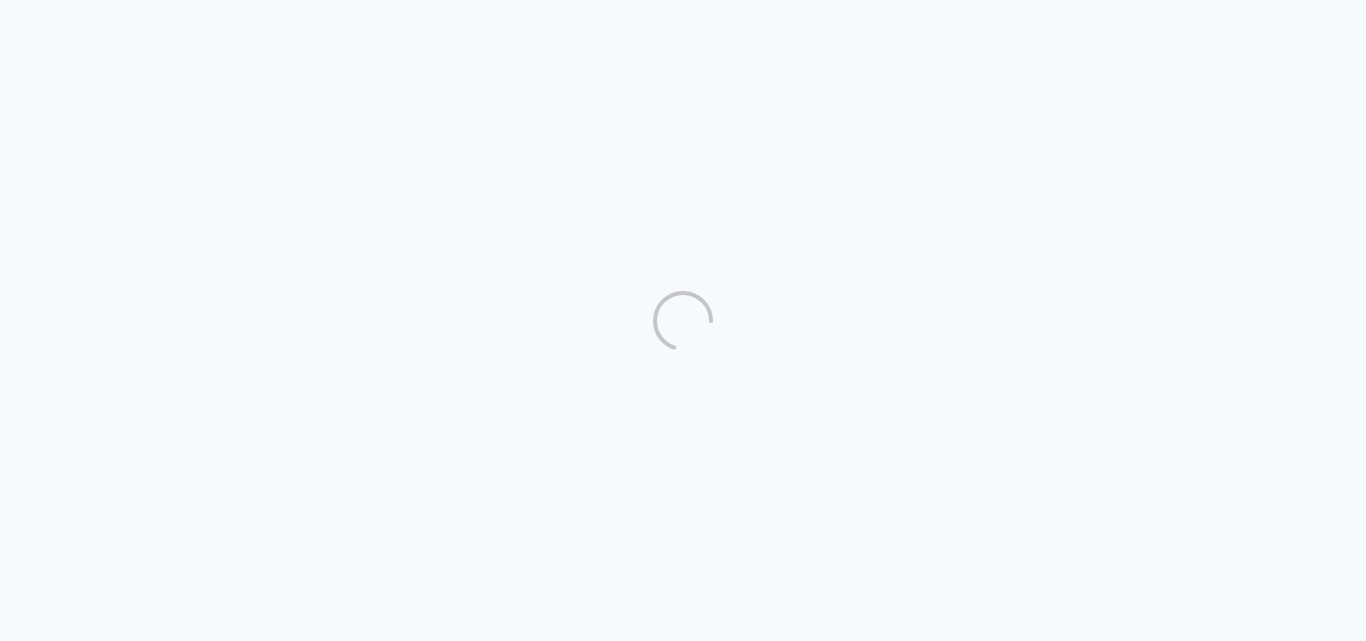 scroll, scrollTop: 0, scrollLeft: 0, axis: both 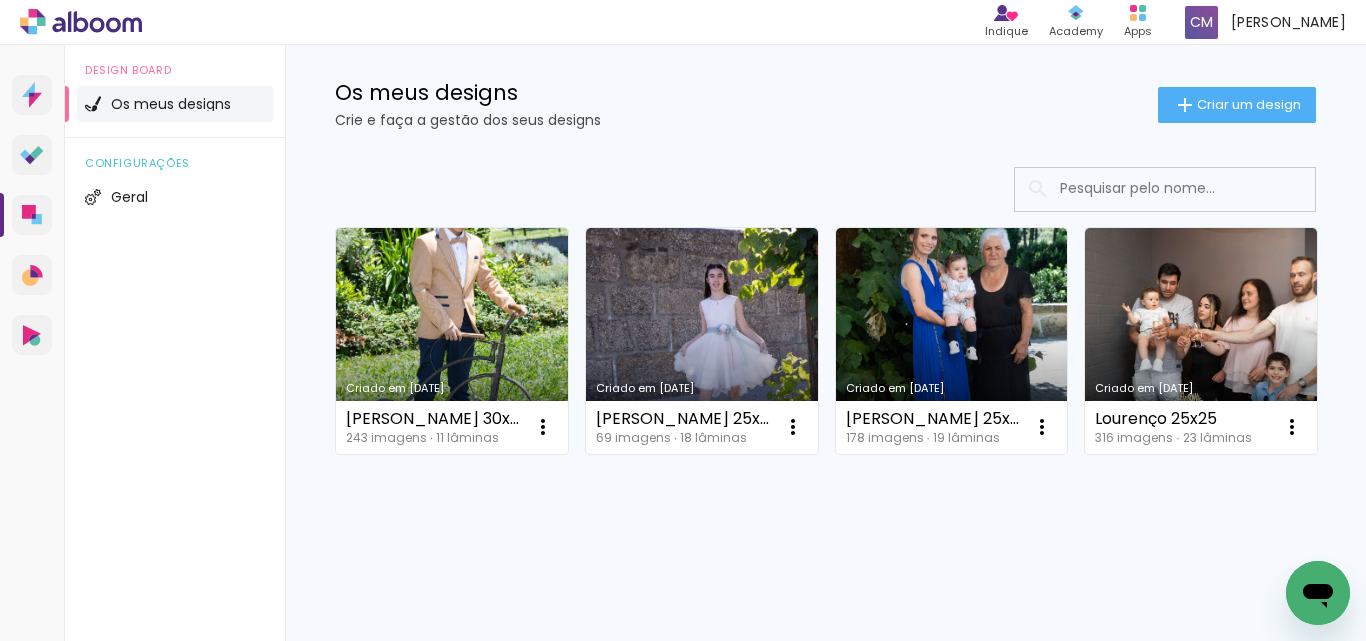 drag, startPoint x: 526, startPoint y: 88, endPoint x: 516, endPoint y: 109, distance: 23.259407 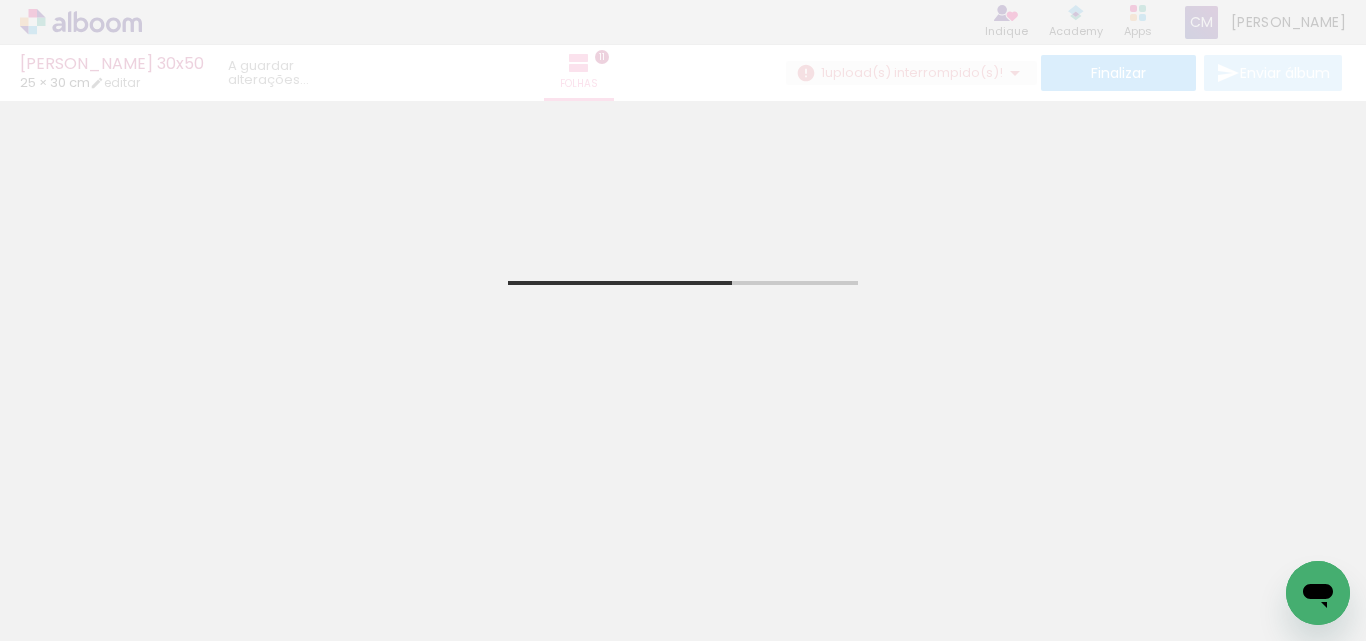 scroll, scrollTop: 100, scrollLeft: 0, axis: vertical 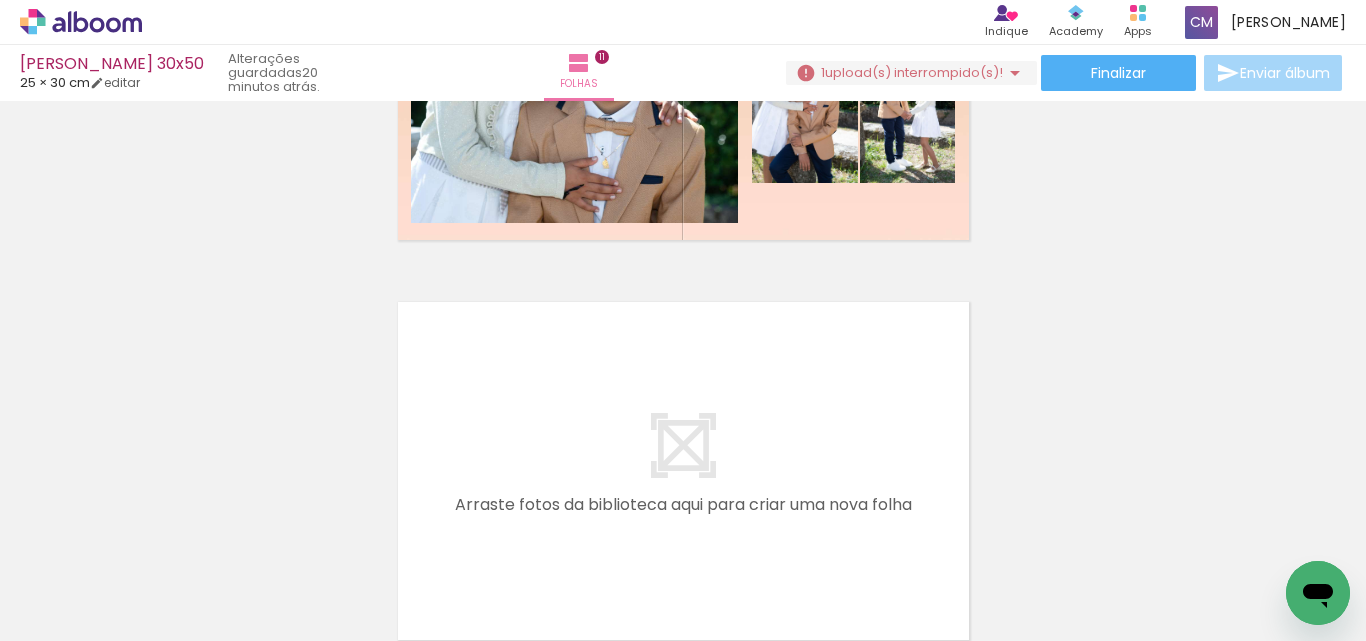 click on "Inserir folha 1  de 11  Inserir folha 2  de 11  Inserir folha 3  de 11  Inserir folha 4  de 11  Inserir folha 5  de 11  Inserir folha 6  de 11  Inserir folha 7  de 11  Inserir folha 8  de 11  Inserir folha 9  de 11  Inserir folha 10  de 11  Inserir folha 11  de 11" at bounding box center [683, -1755] 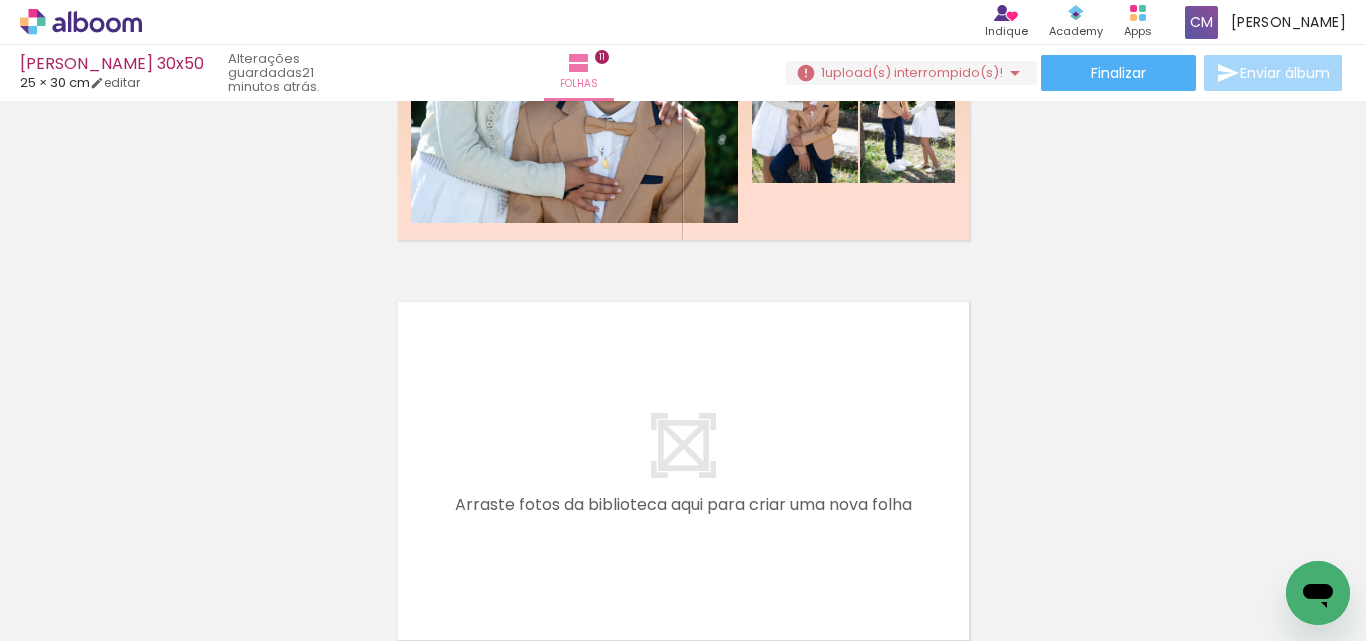 scroll, scrollTop: 0, scrollLeft: 26020, axis: horizontal 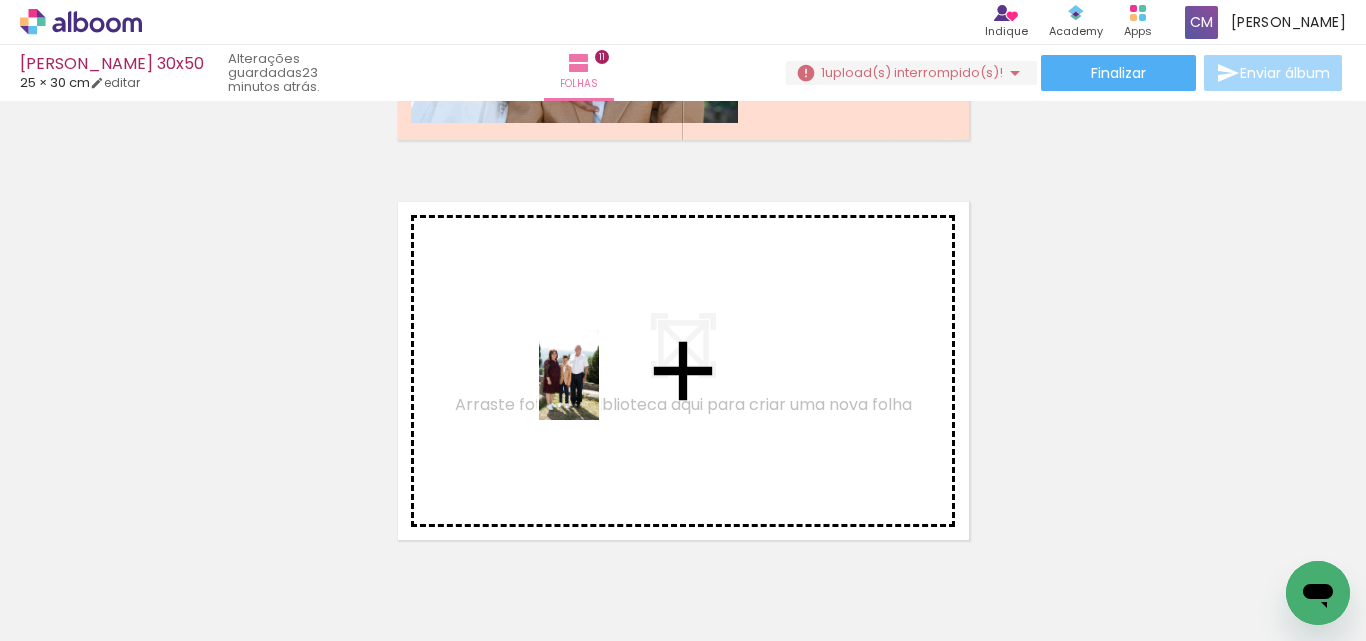 drag, startPoint x: 984, startPoint y: 590, endPoint x: 599, endPoint y: 390, distance: 433.84906 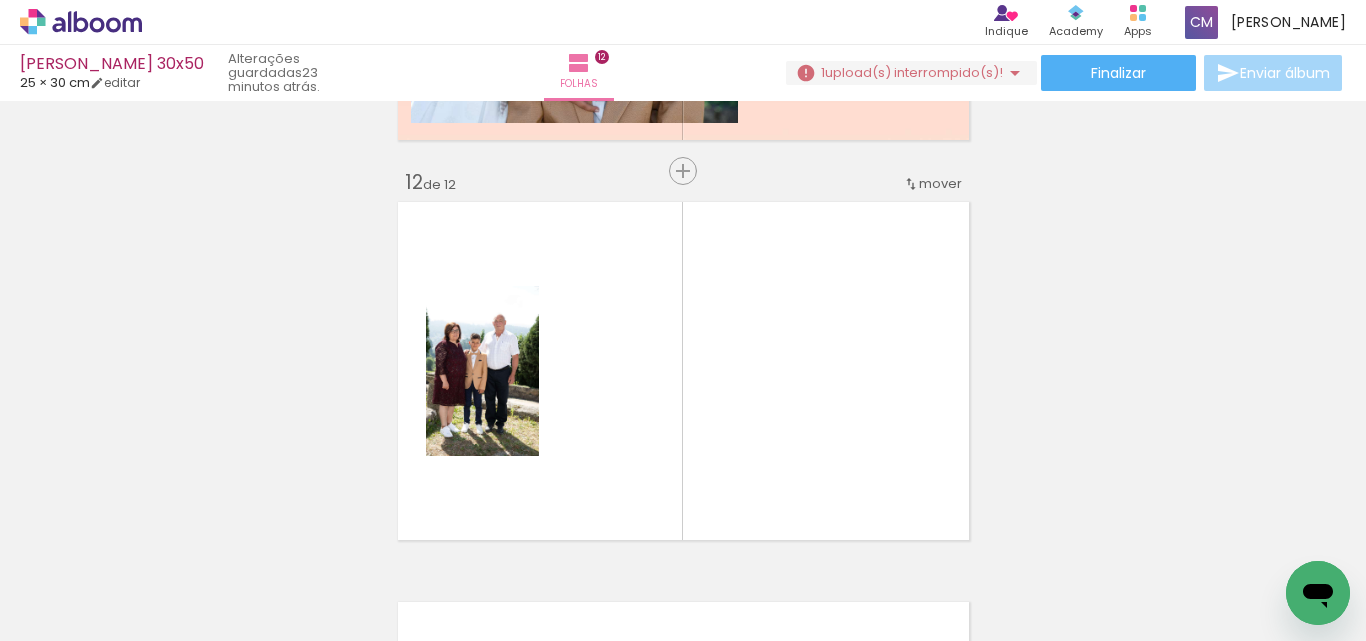 scroll, scrollTop: 4426, scrollLeft: 0, axis: vertical 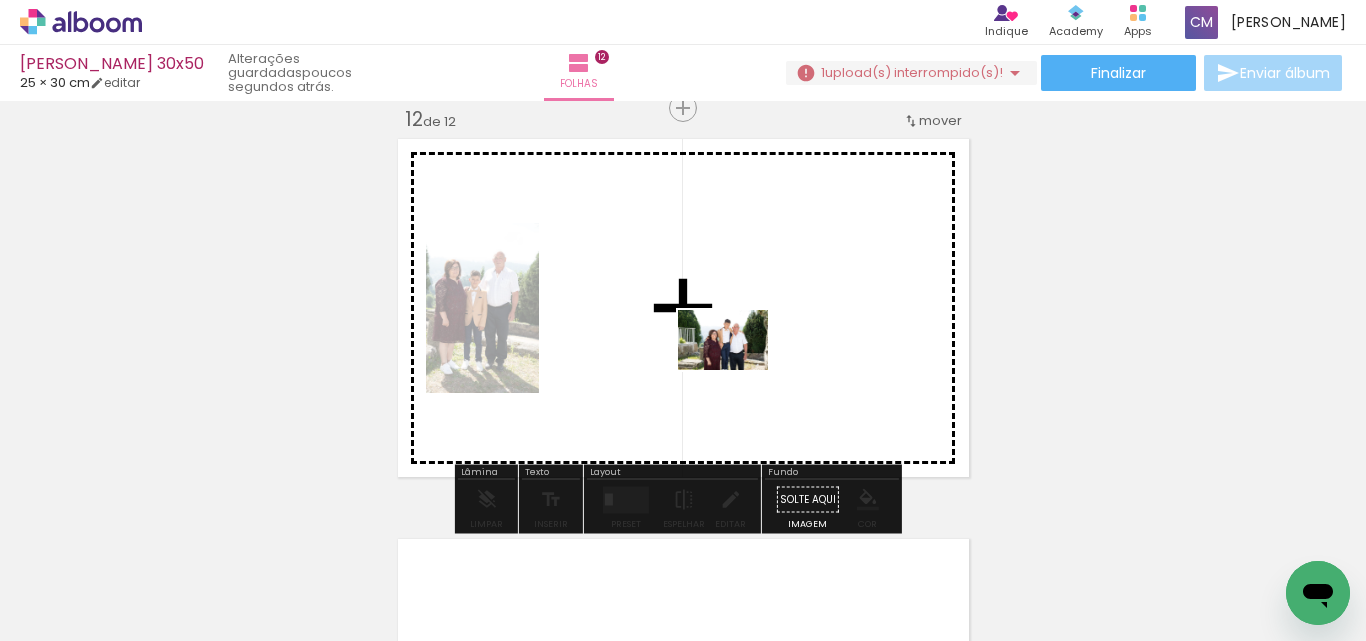 drag, startPoint x: 1110, startPoint y: 582, endPoint x: 700, endPoint y: 348, distance: 472.07626 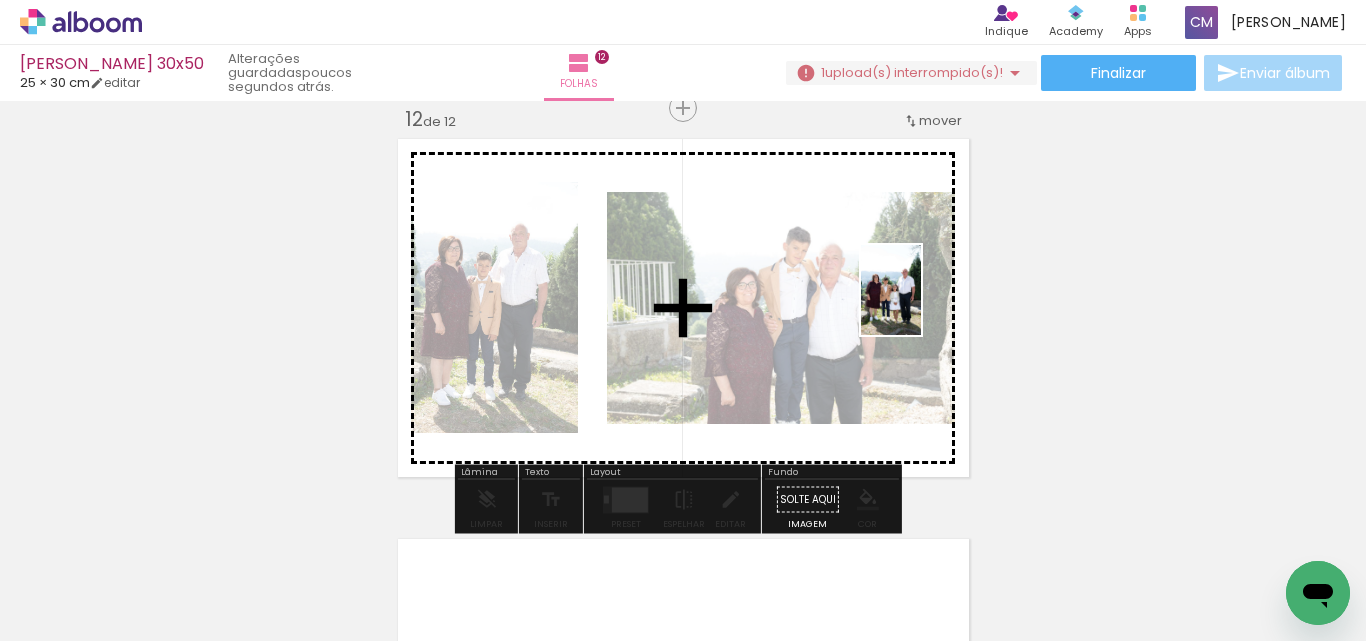 drag, startPoint x: 742, startPoint y: 555, endPoint x: 924, endPoint y: 313, distance: 302.80026 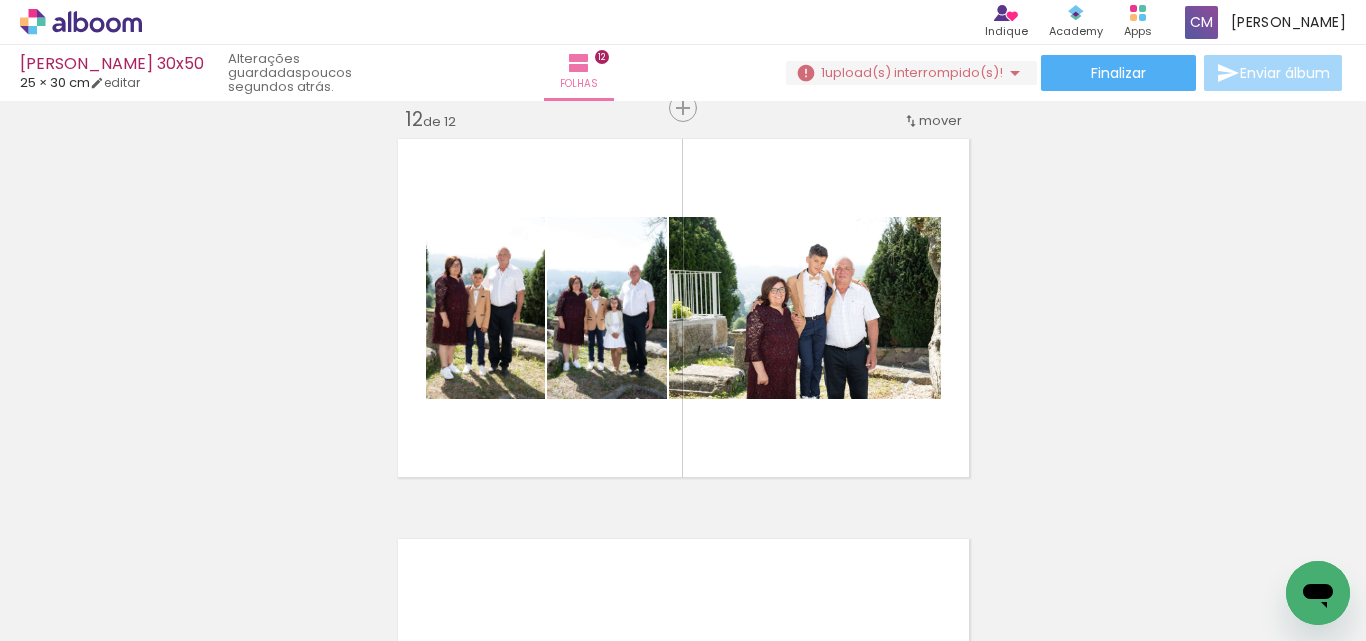 scroll, scrollTop: 0, scrollLeft: 14486, axis: horizontal 